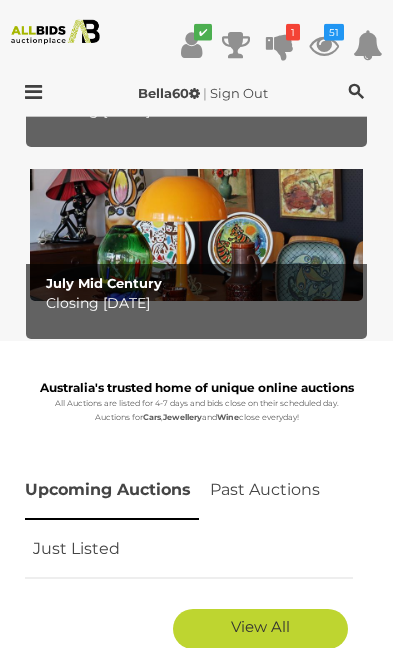 scroll, scrollTop: 919, scrollLeft: 0, axis: vertical 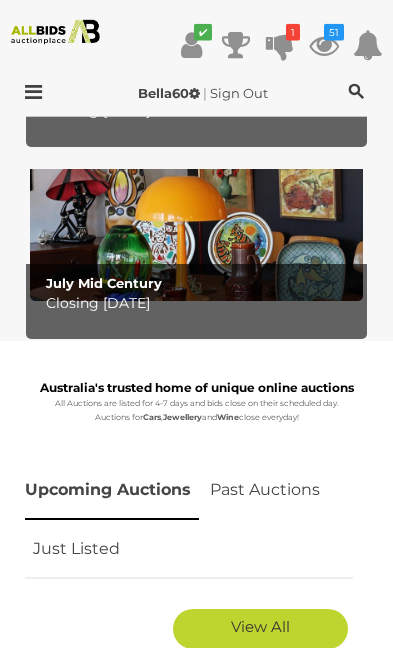 click on "51" at bounding box center (334, 32) 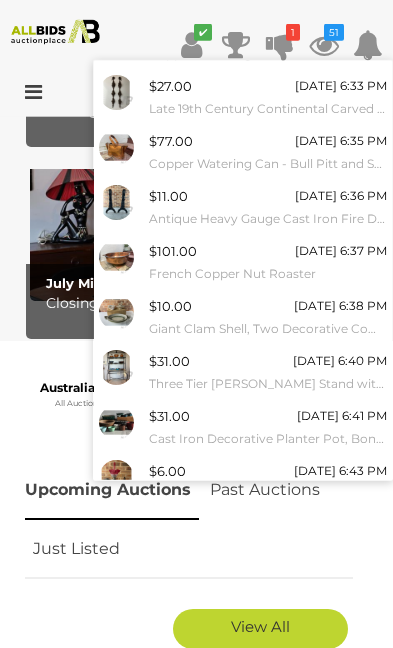scroll, scrollTop: 152, scrollLeft: 0, axis: vertical 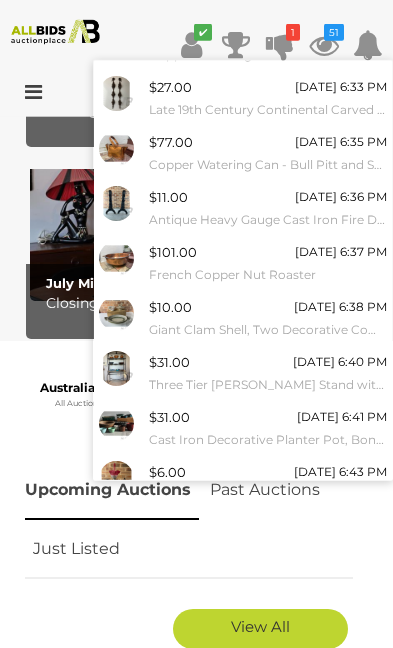 click on "View All" at bounding box center [243, 528] 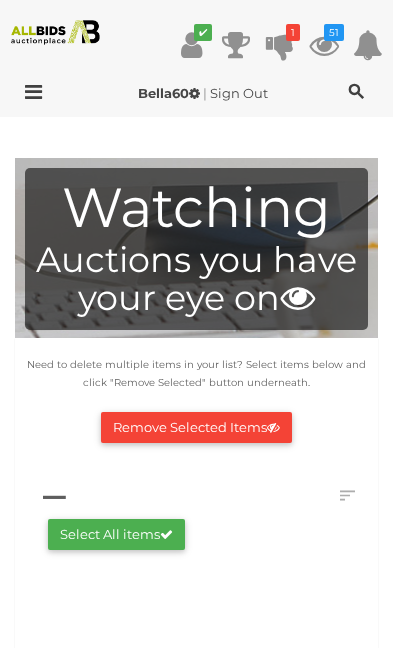 scroll, scrollTop: 0, scrollLeft: 0, axis: both 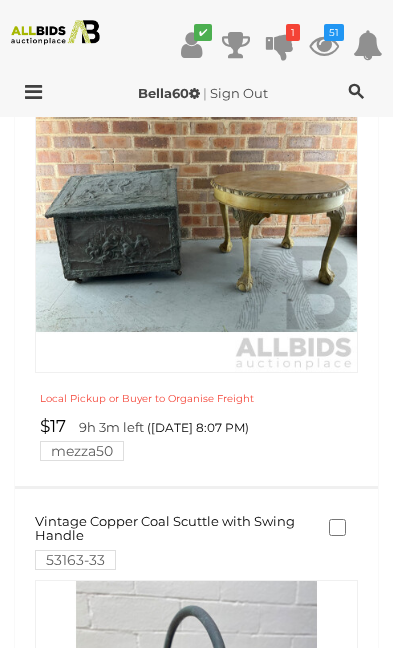 click at bounding box center (196, -3526) 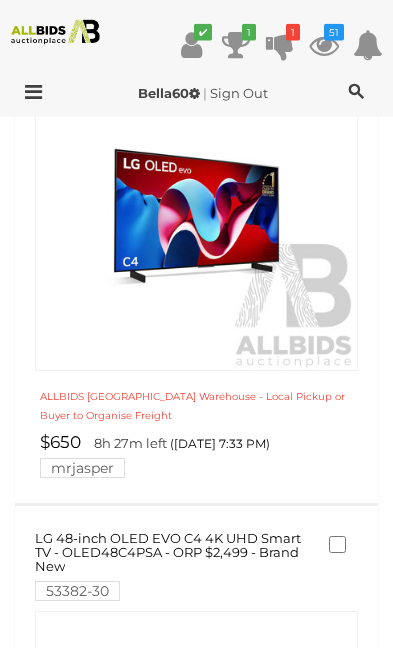scroll, scrollTop: 11216, scrollLeft: 0, axis: vertical 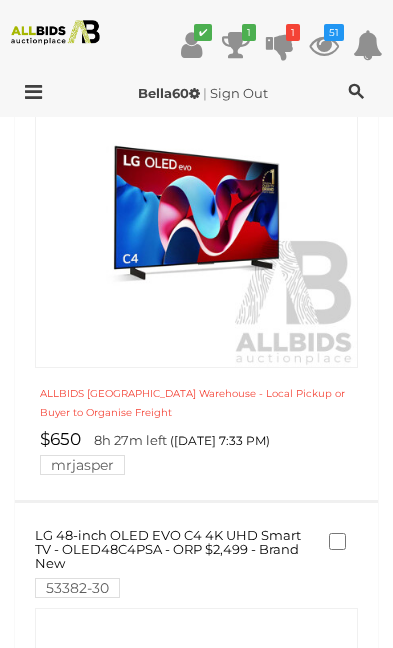 click at bounding box center [197, 5745] 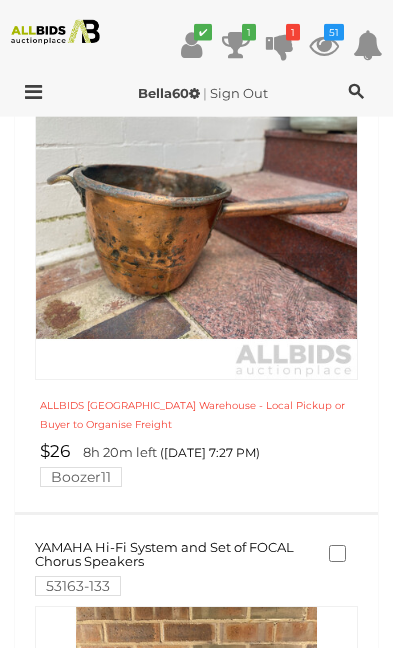 scroll, scrollTop: 10522, scrollLeft: 0, axis: vertical 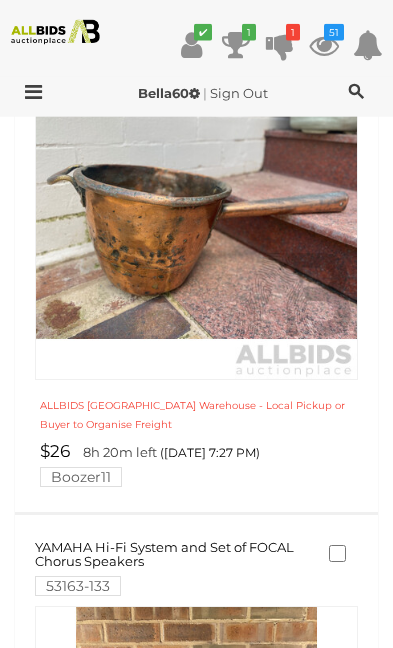 click at bounding box center (196, 5997) 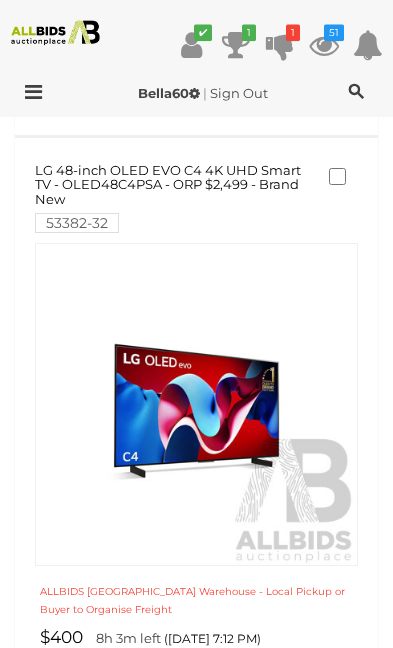 scroll, scrollTop: 8878, scrollLeft: 0, axis: vertical 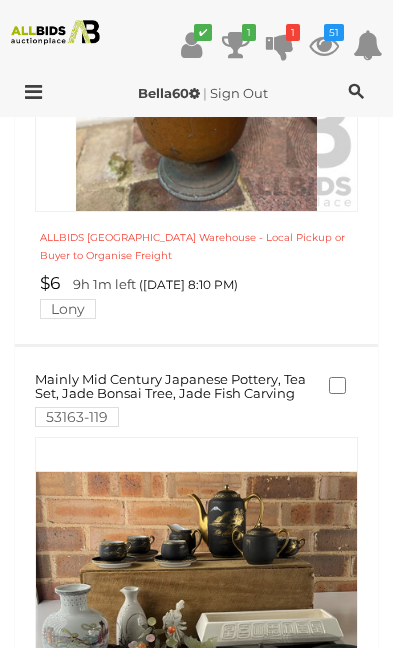 click on "2" at bounding box center [218, 2561] 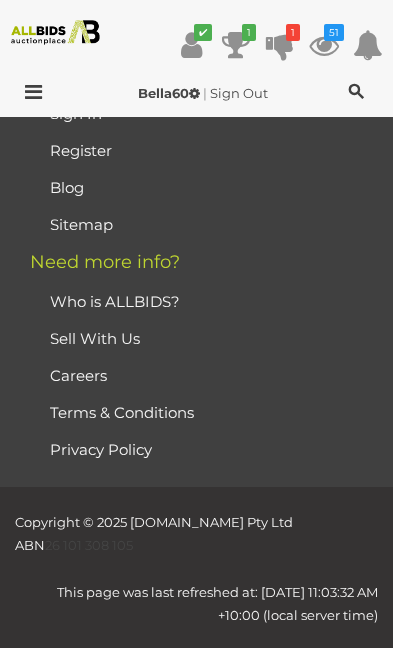 scroll, scrollTop: 1955, scrollLeft: 0, axis: vertical 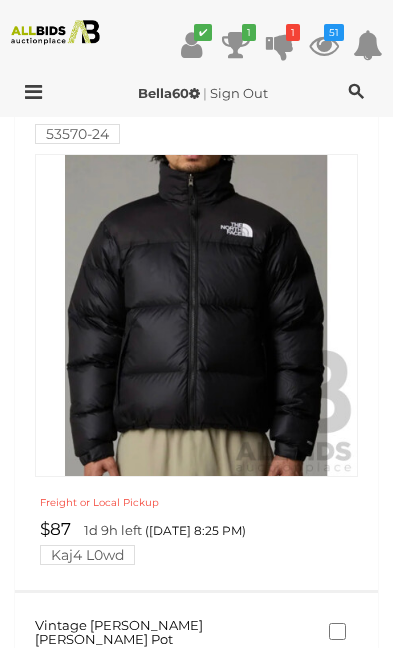 click at bounding box center [196, 315] 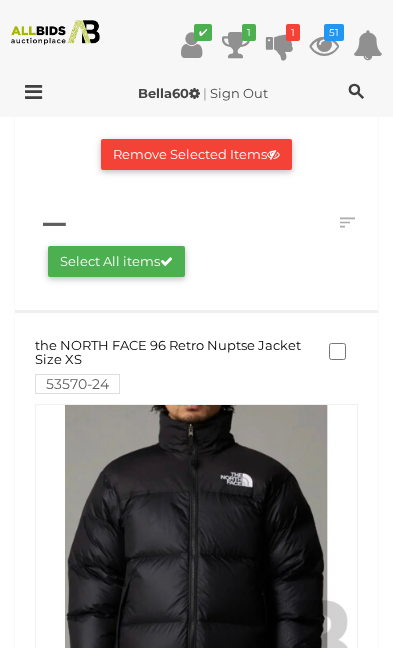 scroll, scrollTop: 264, scrollLeft: 0, axis: vertical 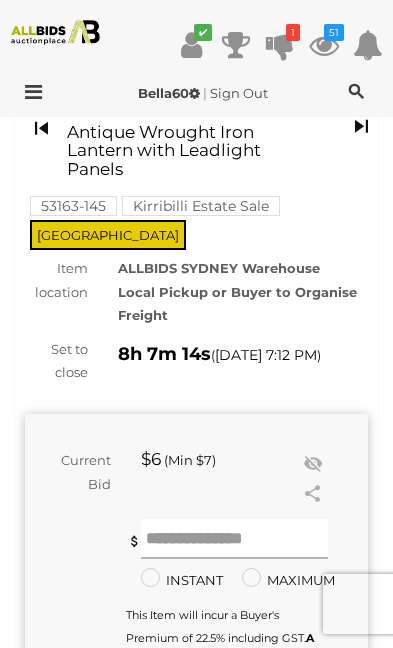 click at bounding box center [234, 539] 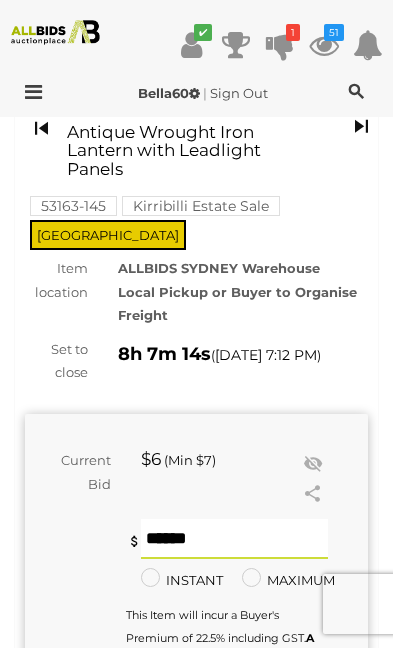 scroll, scrollTop: 79, scrollLeft: 0, axis: vertical 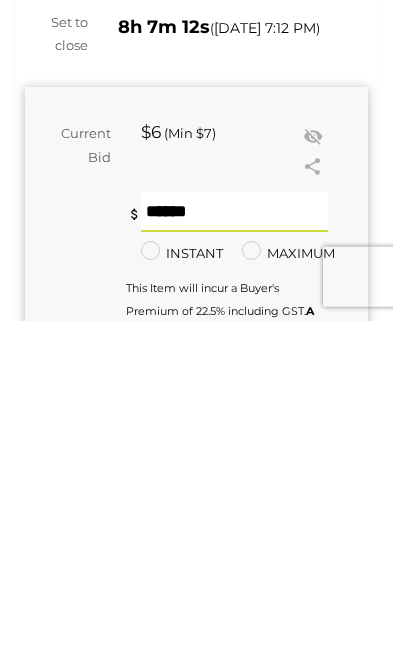 type on "**" 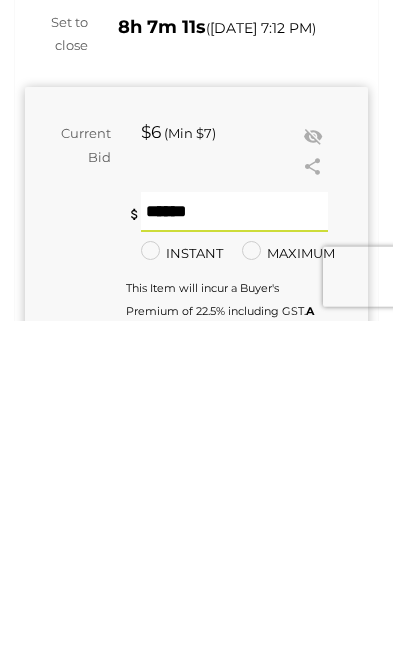 click on "BID NOW" at bounding box center [261, 729] 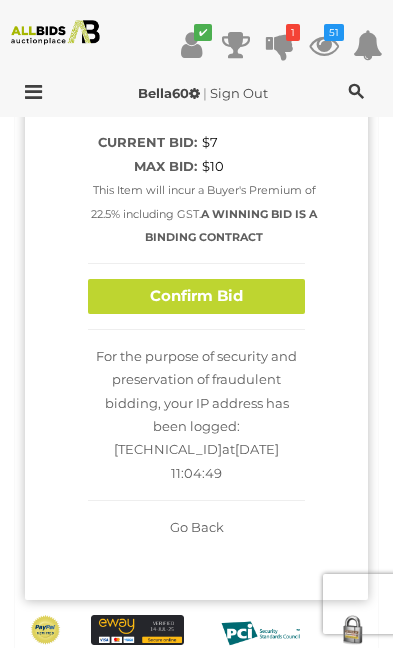 click on "Confirm Bid" at bounding box center [196, 296] 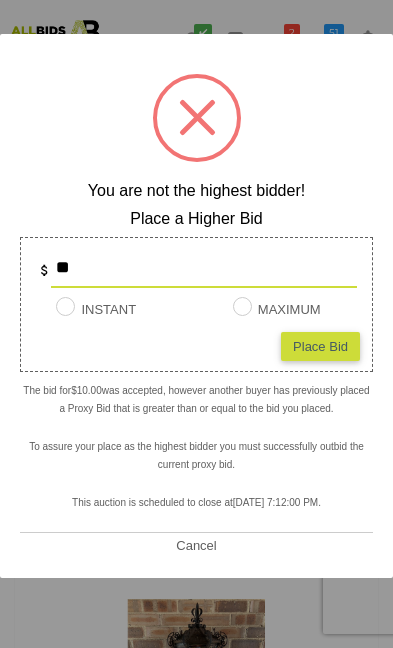 click on "Place Bid" at bounding box center [320, 346] 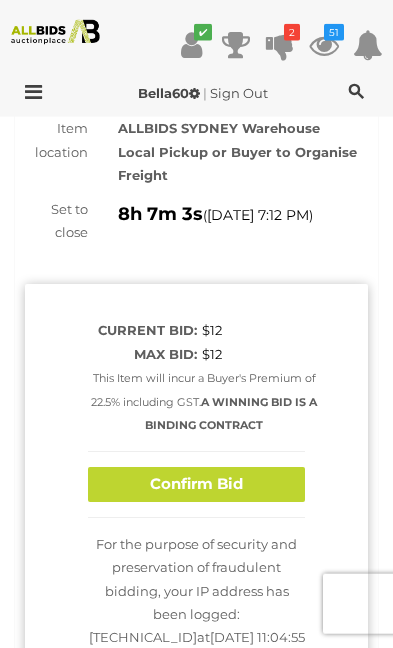 scroll, scrollTop: 219, scrollLeft: 0, axis: vertical 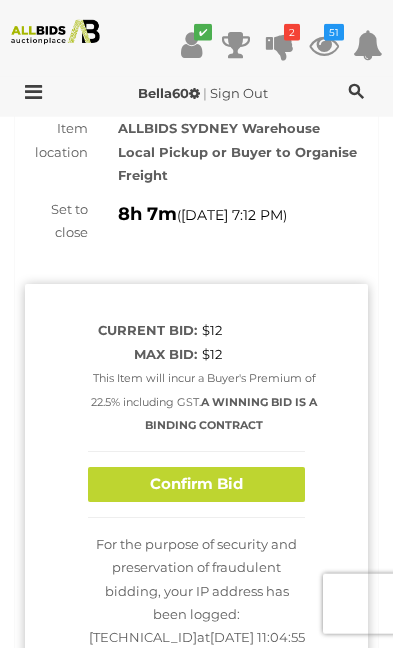click on "Confirm Bid" at bounding box center [196, 484] 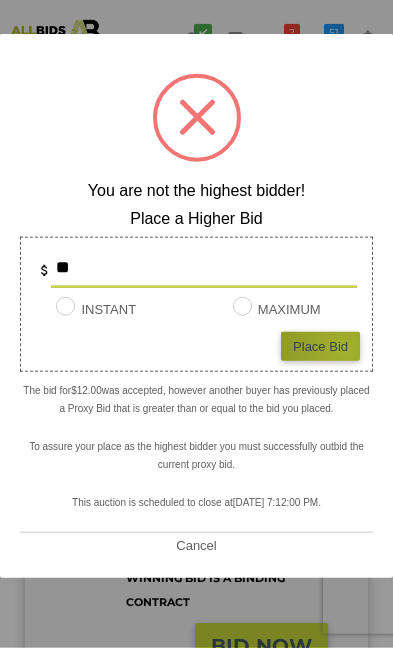 click on "Place Bid" at bounding box center [320, 346] 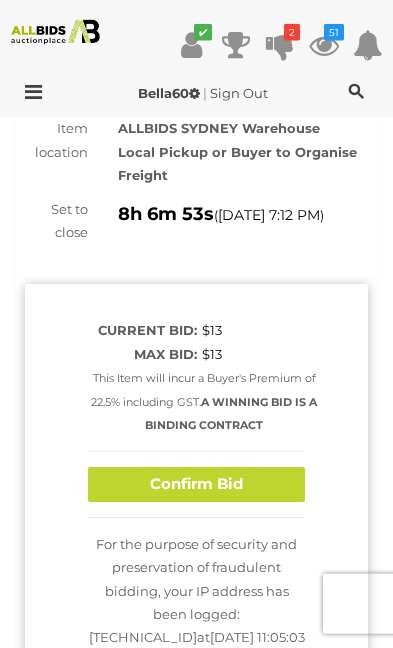 click on "Confirm Bid" at bounding box center (196, 484) 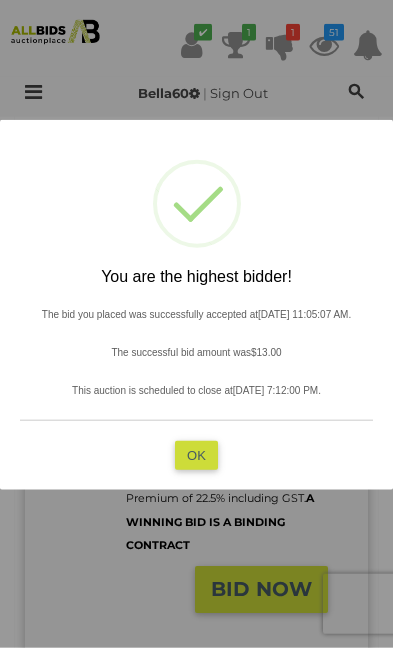 click on "OK" at bounding box center [196, 455] 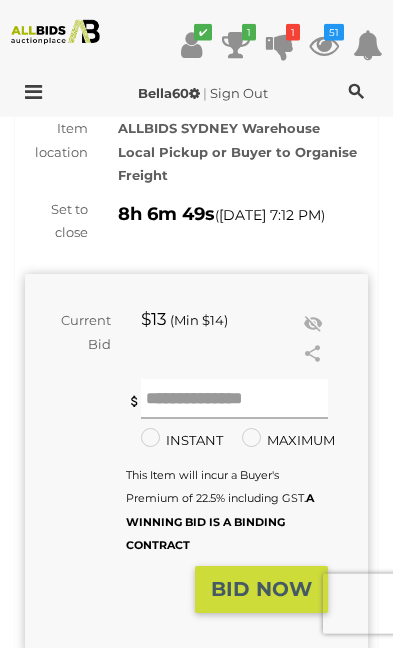 click at bounding box center [234, 399] 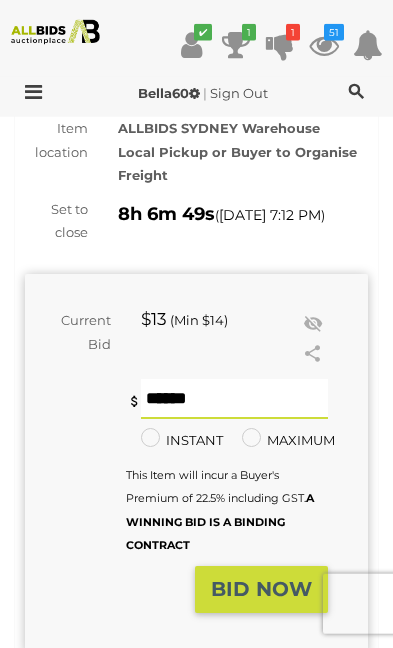 scroll, scrollTop: 219, scrollLeft: 0, axis: vertical 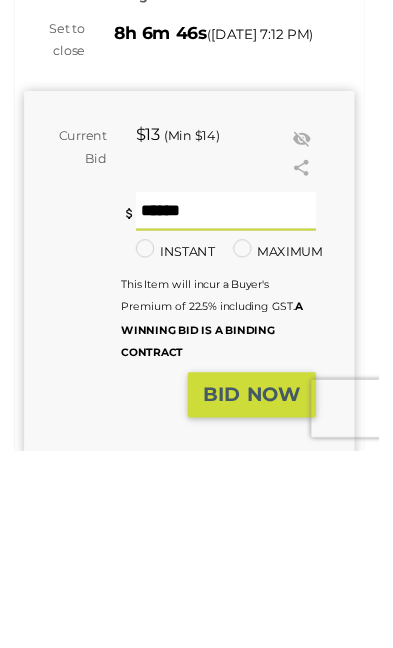 type on "**" 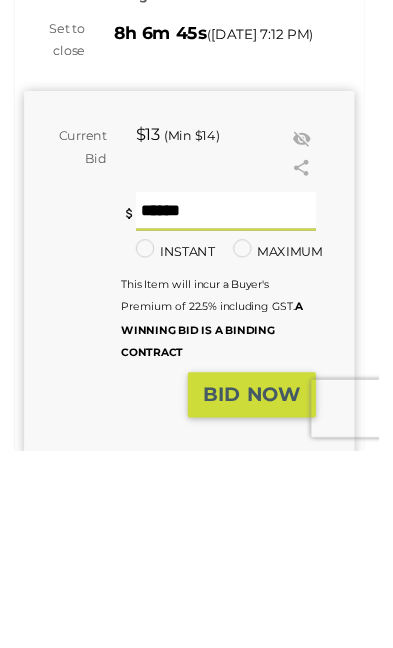 click on "BID NOW" at bounding box center (261, 589) 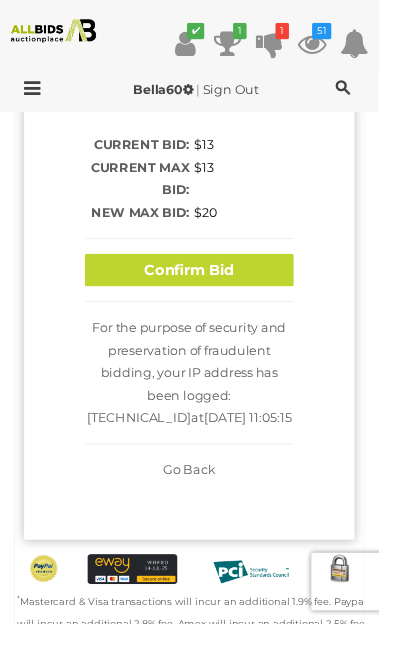 click on "Confirm Bid" at bounding box center (196, 281) 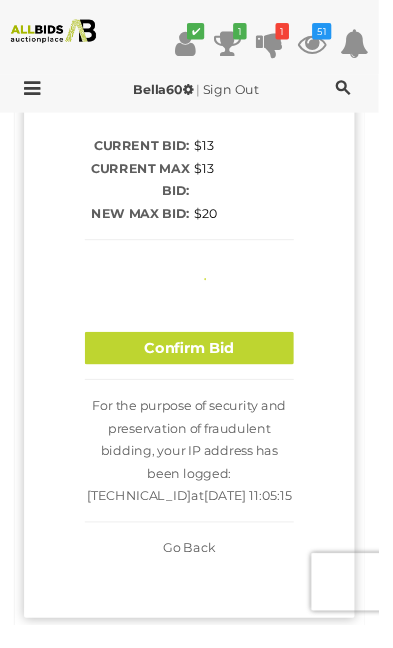 type 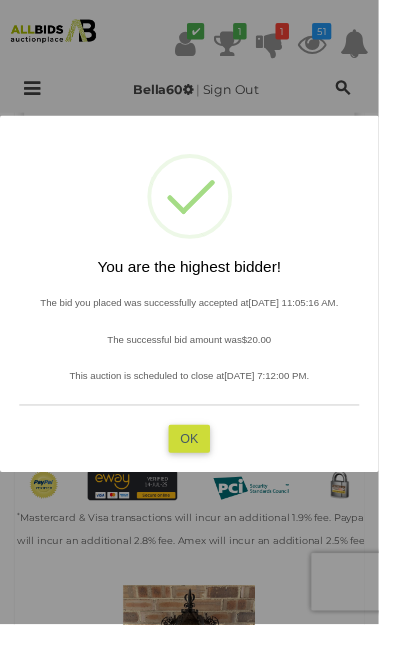 click on "OK" at bounding box center [196, 455] 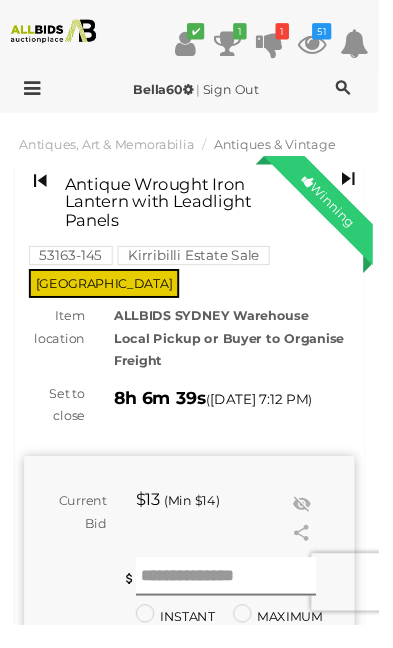 scroll, scrollTop: 0, scrollLeft: 0, axis: both 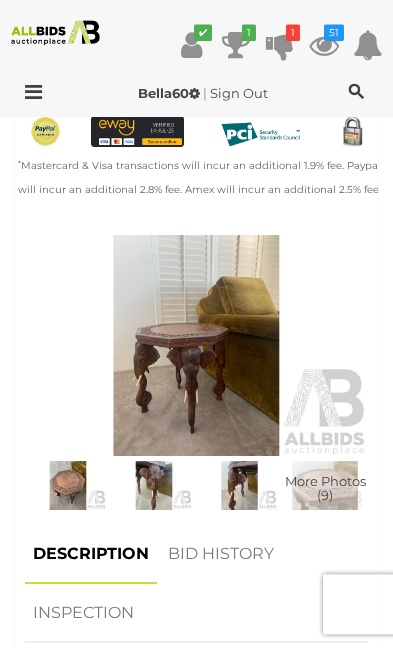 click at bounding box center (196, 345) 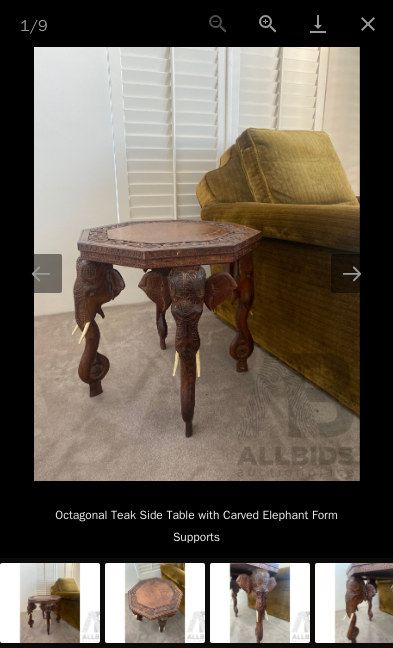 click at bounding box center (197, 264) 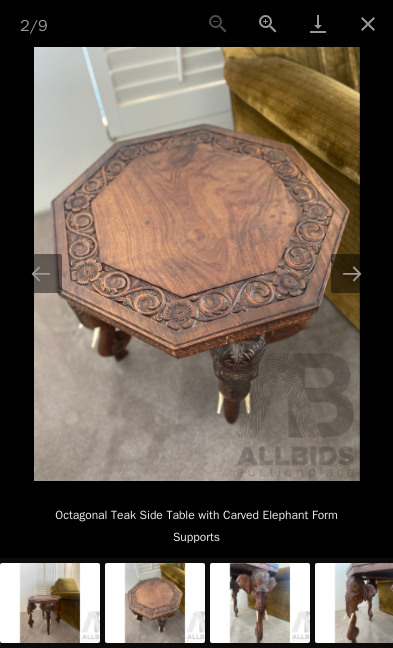 click at bounding box center [197, 264] 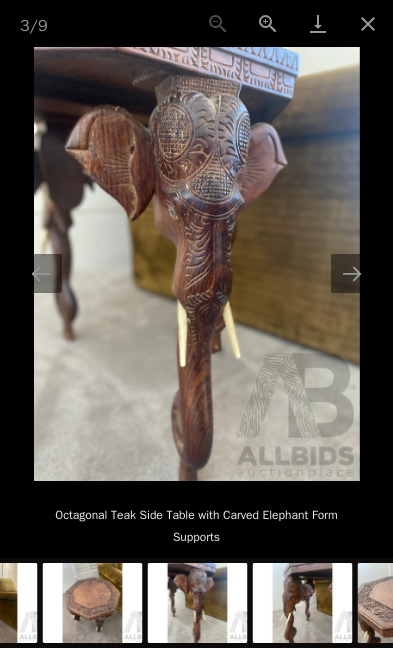 click at bounding box center [352, 273] 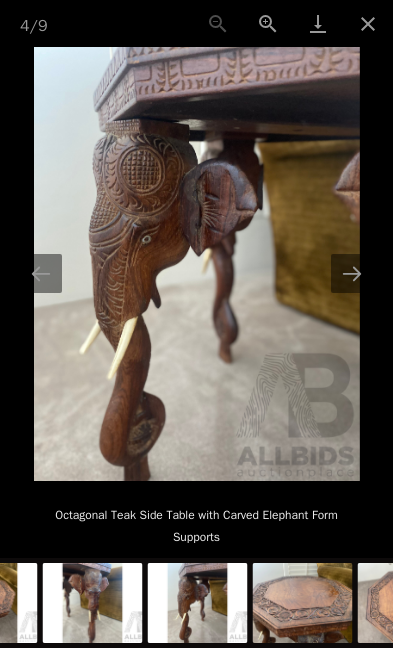 click at bounding box center (352, 273) 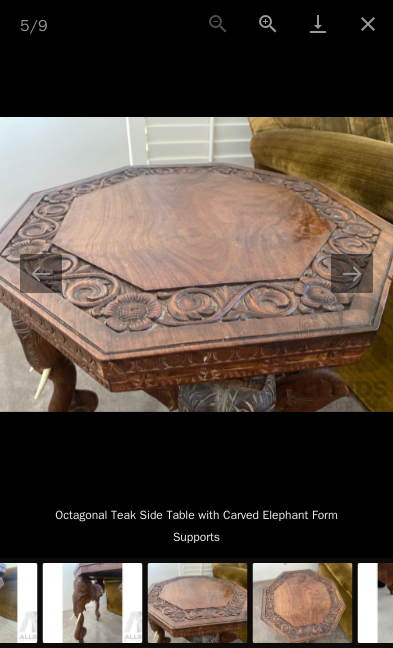 click at bounding box center (352, 273) 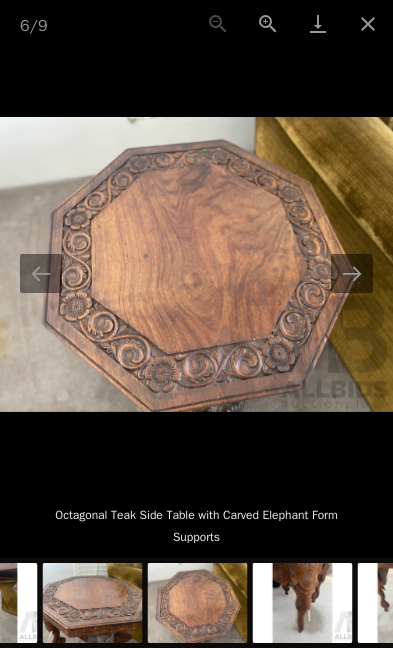 click at bounding box center (352, 273) 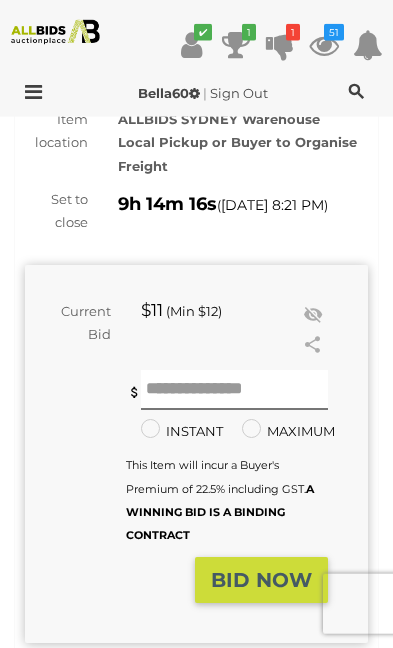 scroll, scrollTop: 228, scrollLeft: 0, axis: vertical 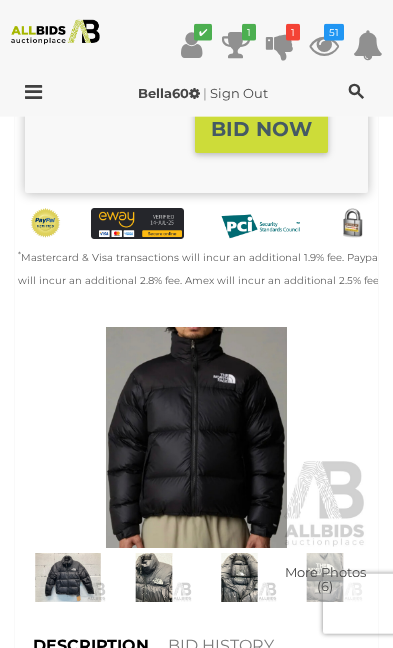 click at bounding box center [240, 577] 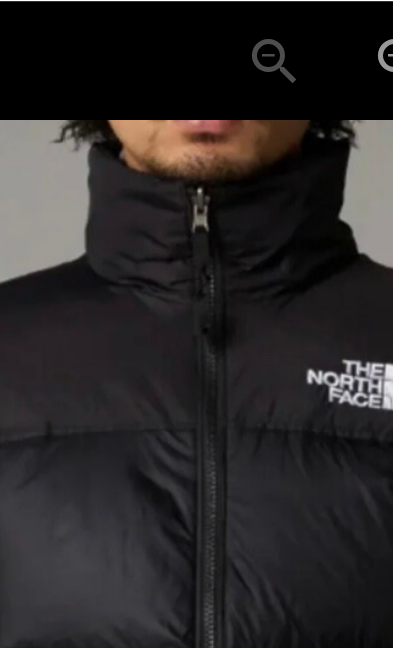 scroll, scrollTop: 369, scrollLeft: 0, axis: vertical 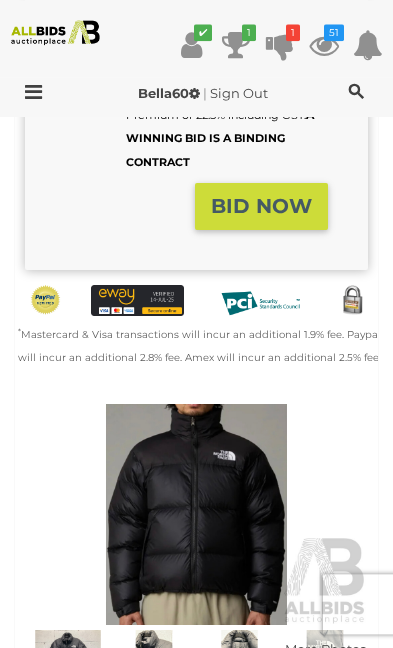 click at bounding box center [196, 514] 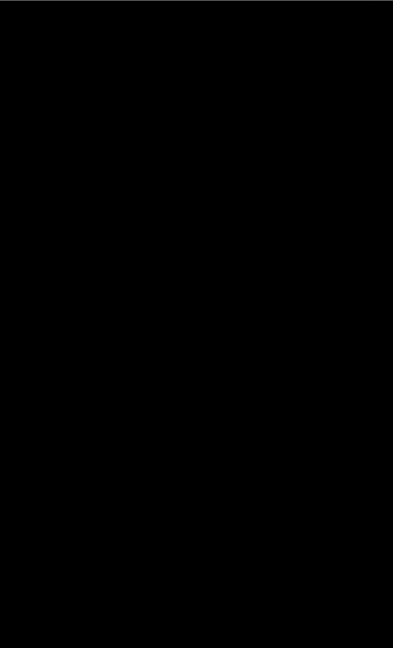 scroll, scrollTop: 659, scrollLeft: 0, axis: vertical 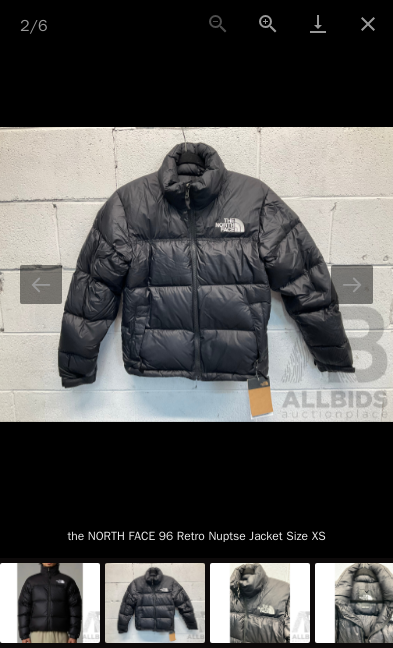 click at bounding box center [196, 274] 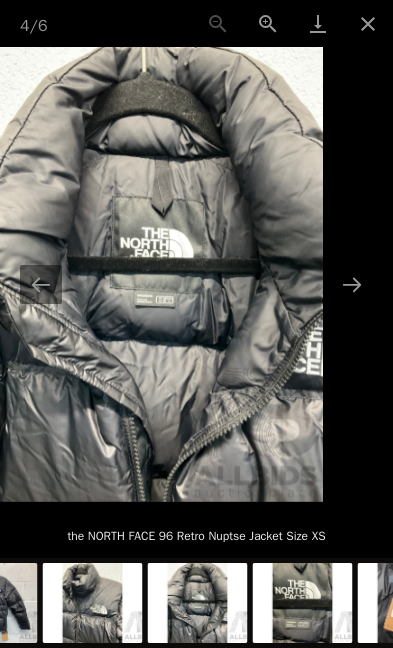 scroll, scrollTop: 657, scrollLeft: 0, axis: vertical 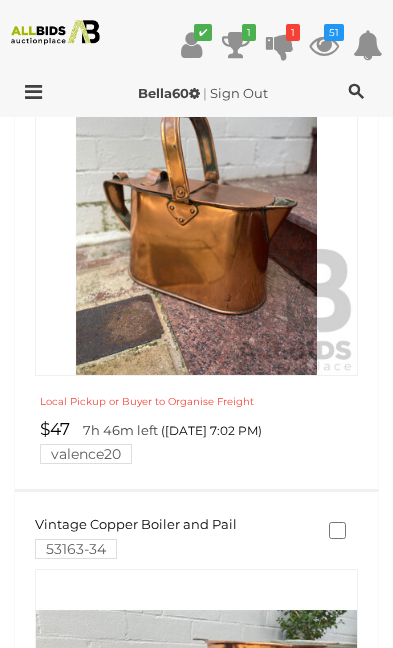 click at bounding box center (28, 92) 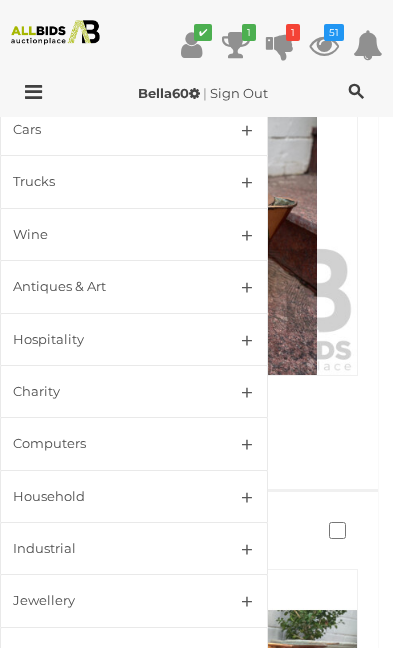 click on "Household" at bounding box center [110, 496] 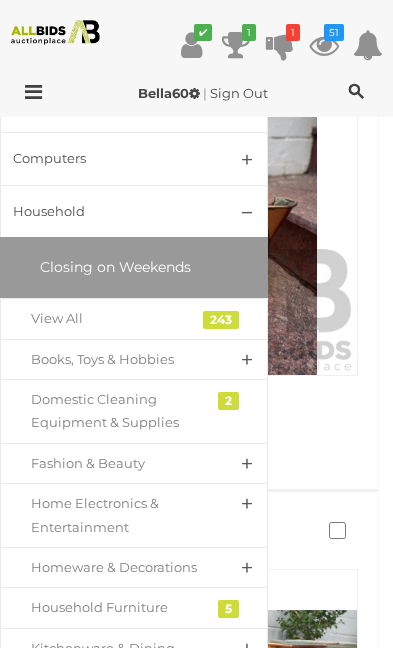 click on "Home Electronics & Entertainment" at bounding box center (119, 515) 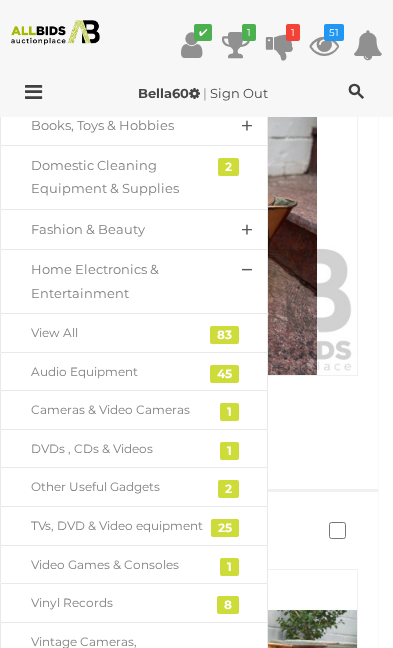 click on "TVs, DVD & Video equipment" at bounding box center [119, 526] 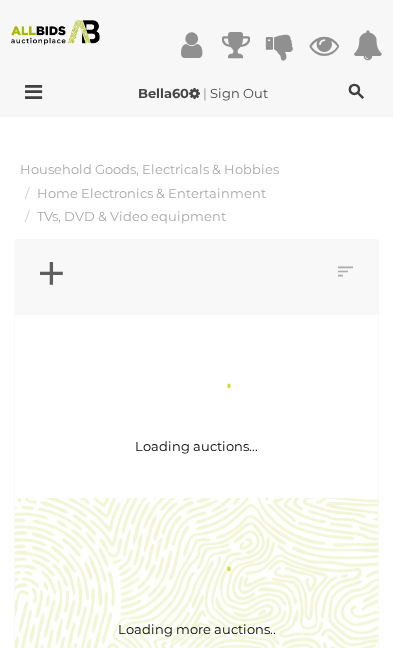 scroll, scrollTop: 0, scrollLeft: 0, axis: both 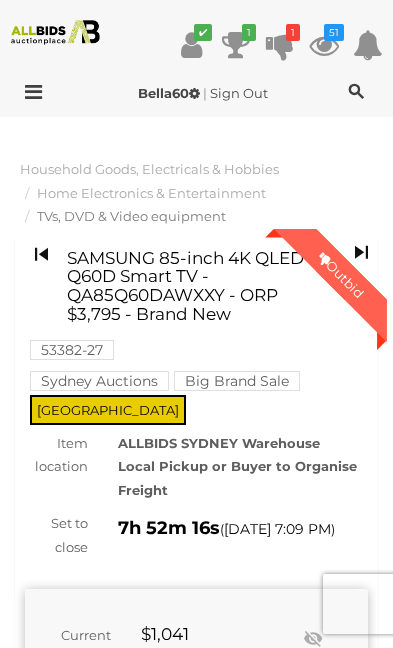 click on "53382-27
Sydney Auctions Big Brand Sale
[GEOGRAPHIC_DATA]" at bounding box center [196, 336] 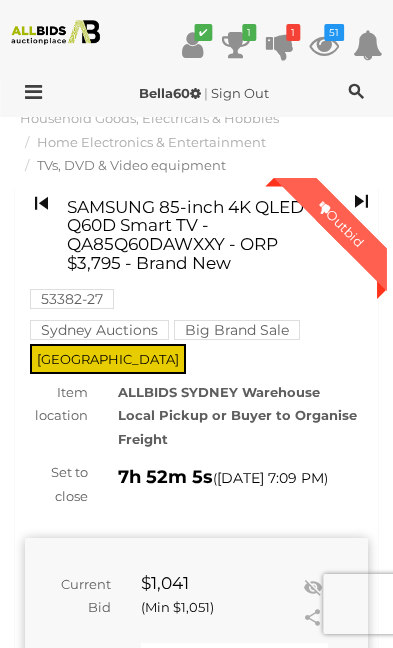 scroll, scrollTop: 51, scrollLeft: 0, axis: vertical 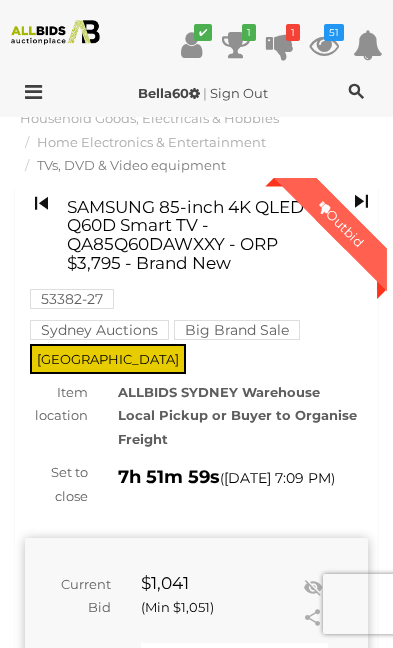 click on "Set to close
7h 51m 59s  ( Today 7:09 PM )" at bounding box center [196, 484] 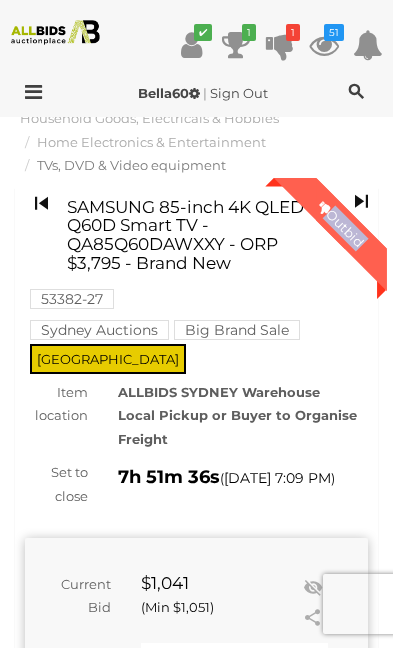 click on "SAMSUNG 85-inch 4K QLED Q60D Smart TV - QA85Q60DAWXXY - ORP $3,795 - Brand New" at bounding box center (190, 235) 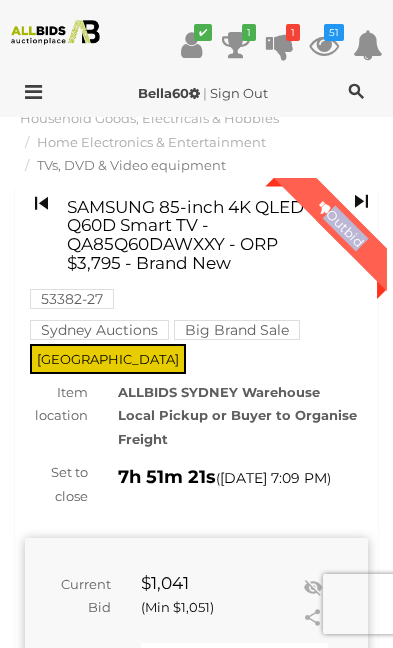 copy on "SAMSUNG 85-inch 4K QLED Q60D Smart TV - QA85Q60DAWXXY" 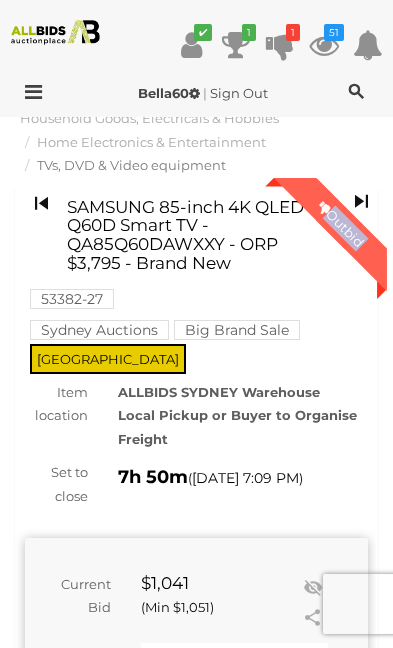 click on "You are not the highest bidder, please place a higher bid.
Minimum bid is $1051
INSTANT
Instant Bid only for this item
MAXIMUM
A WINNING BID IS A BINDING CONTRACT" at bounding box center (176, 736) 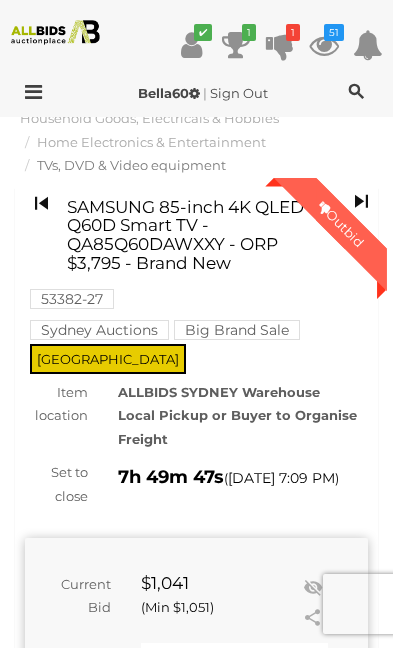 scroll, scrollTop: 0, scrollLeft: 0, axis: both 